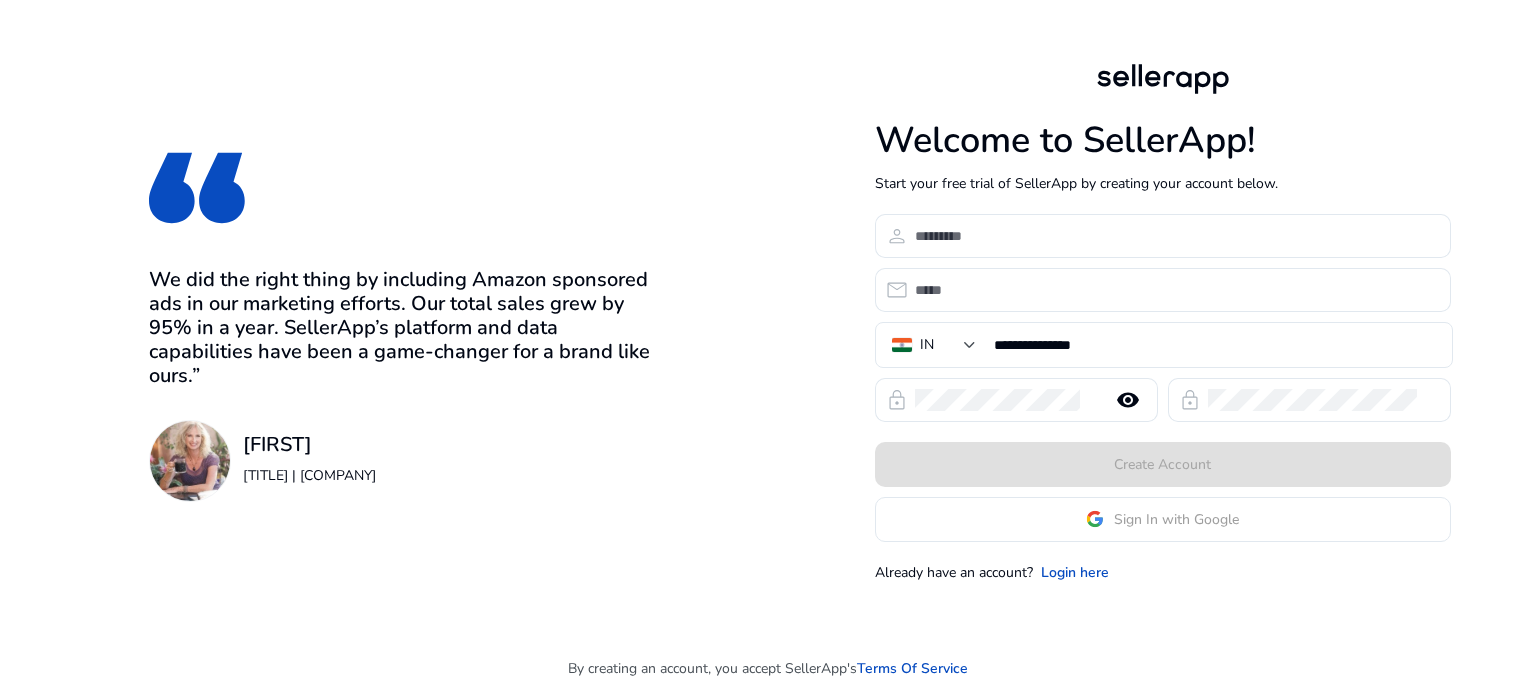 scroll, scrollTop: 0, scrollLeft: 0, axis: both 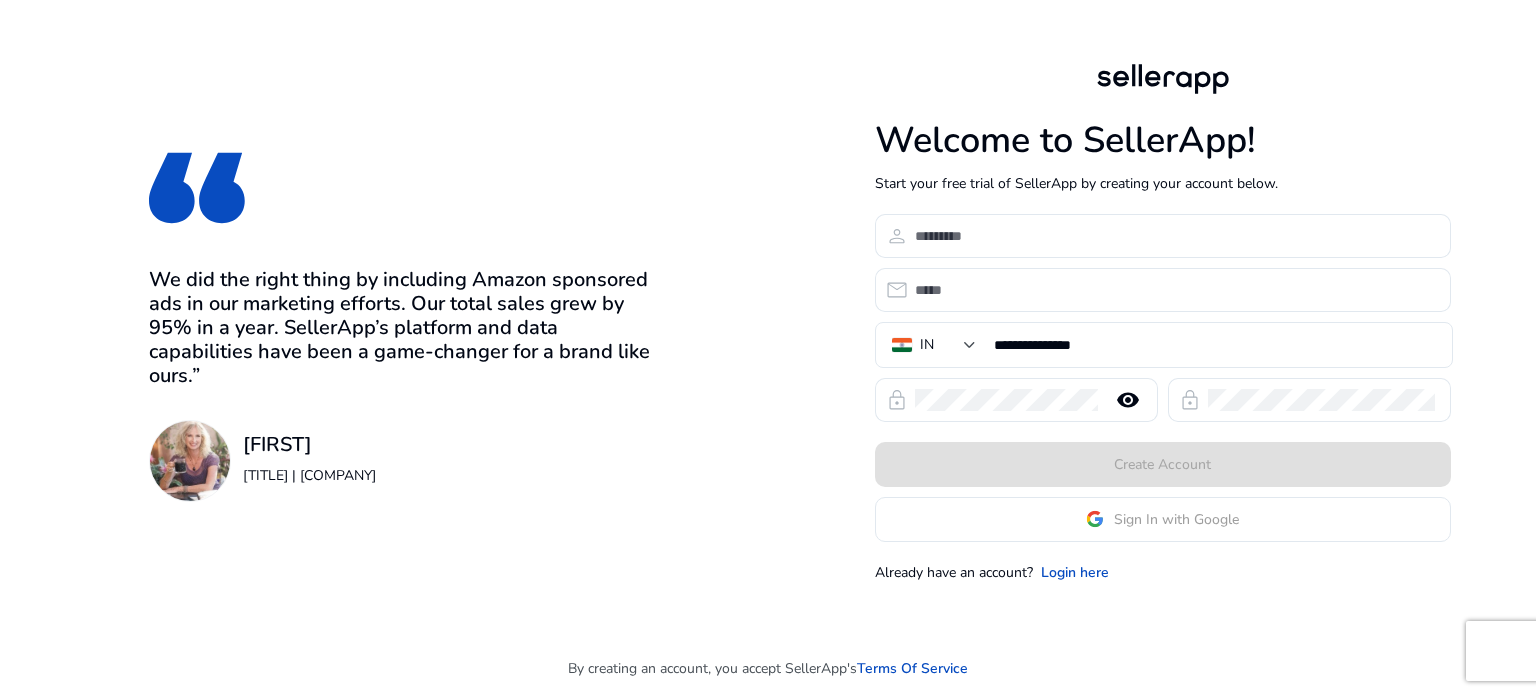 click on "Sign In with Google" 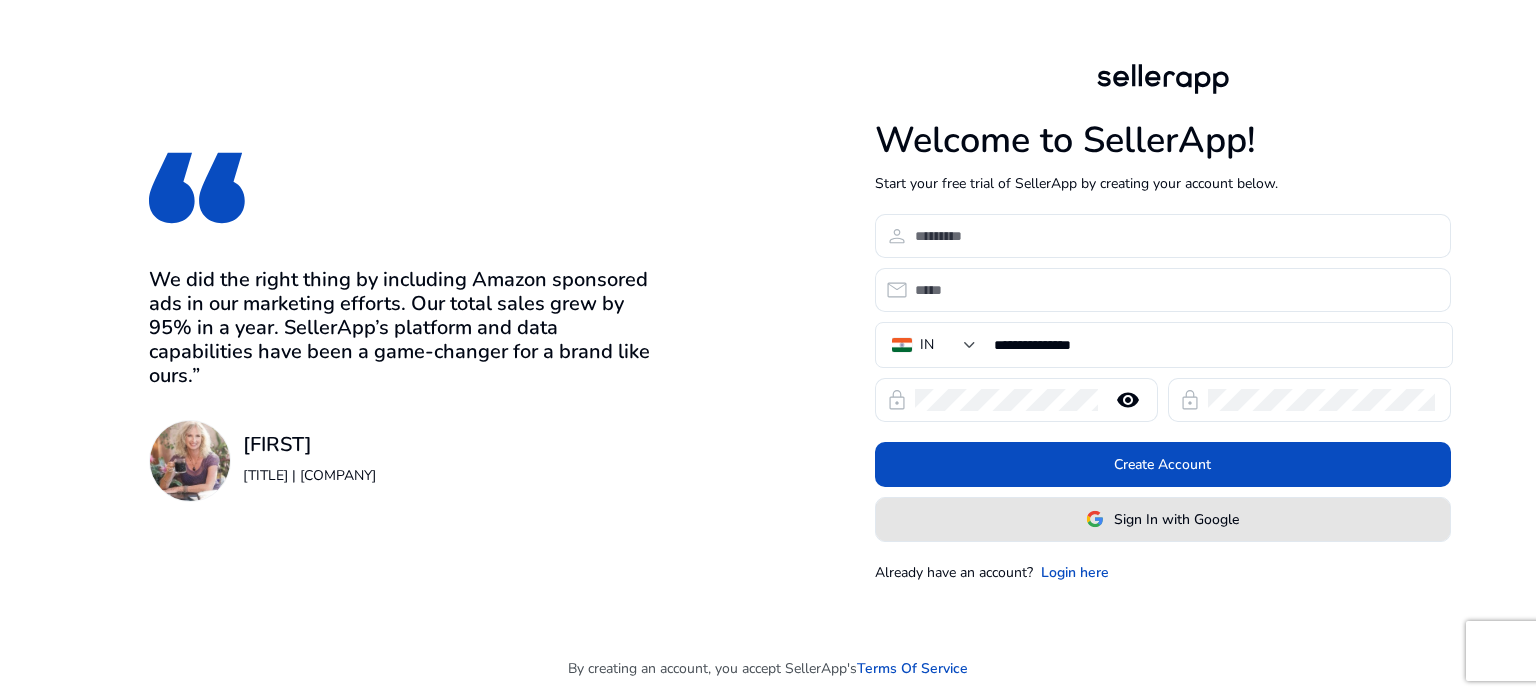 click 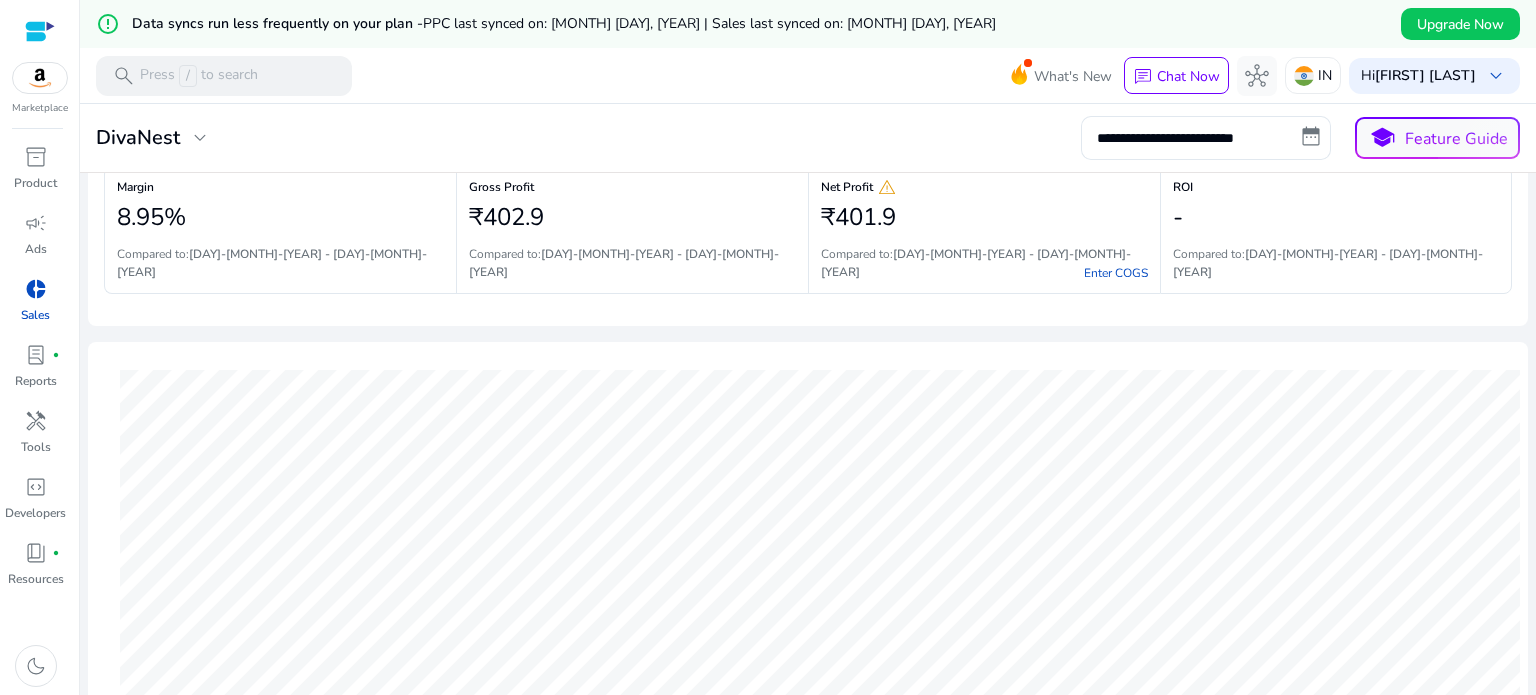 scroll, scrollTop: 0, scrollLeft: 0, axis: both 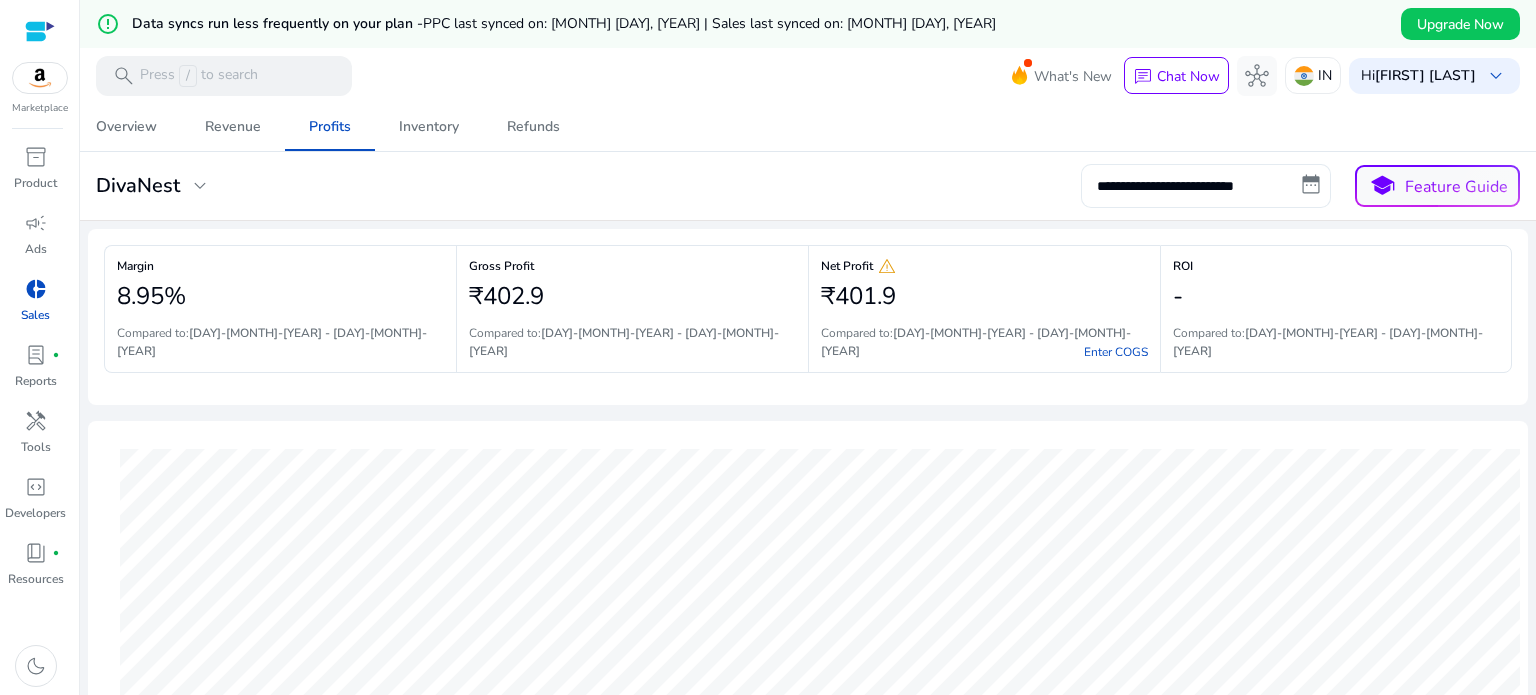 click on "**********" at bounding box center [1206, 186] 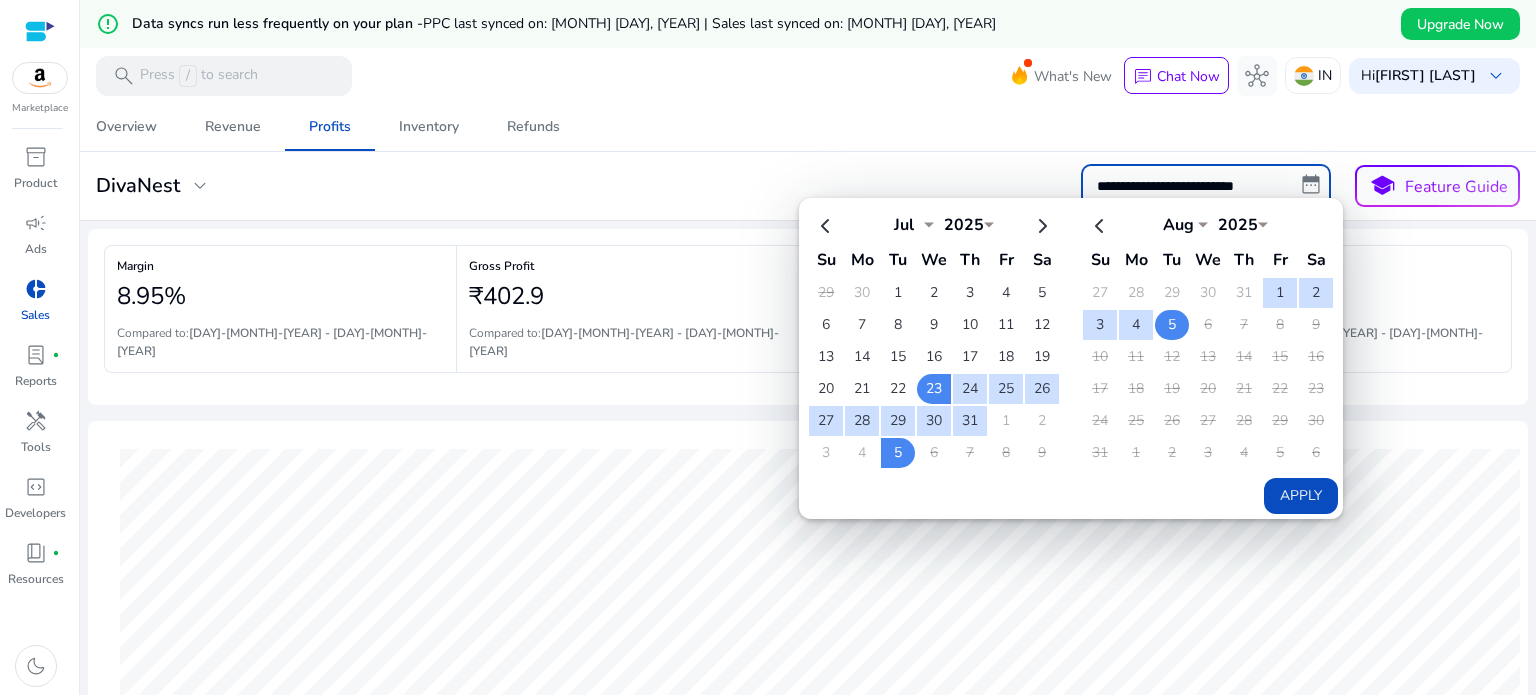 scroll, scrollTop: 0, scrollLeft: 0, axis: both 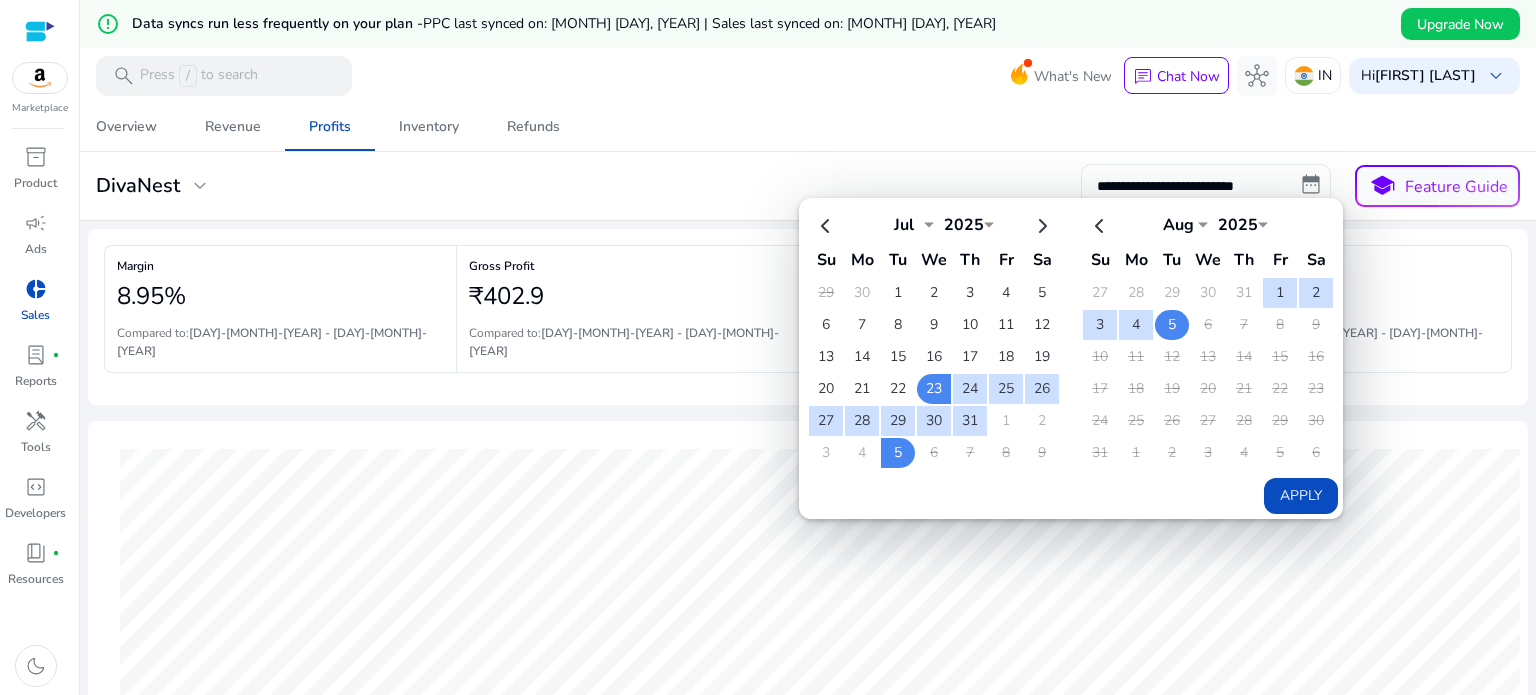 click on "5" 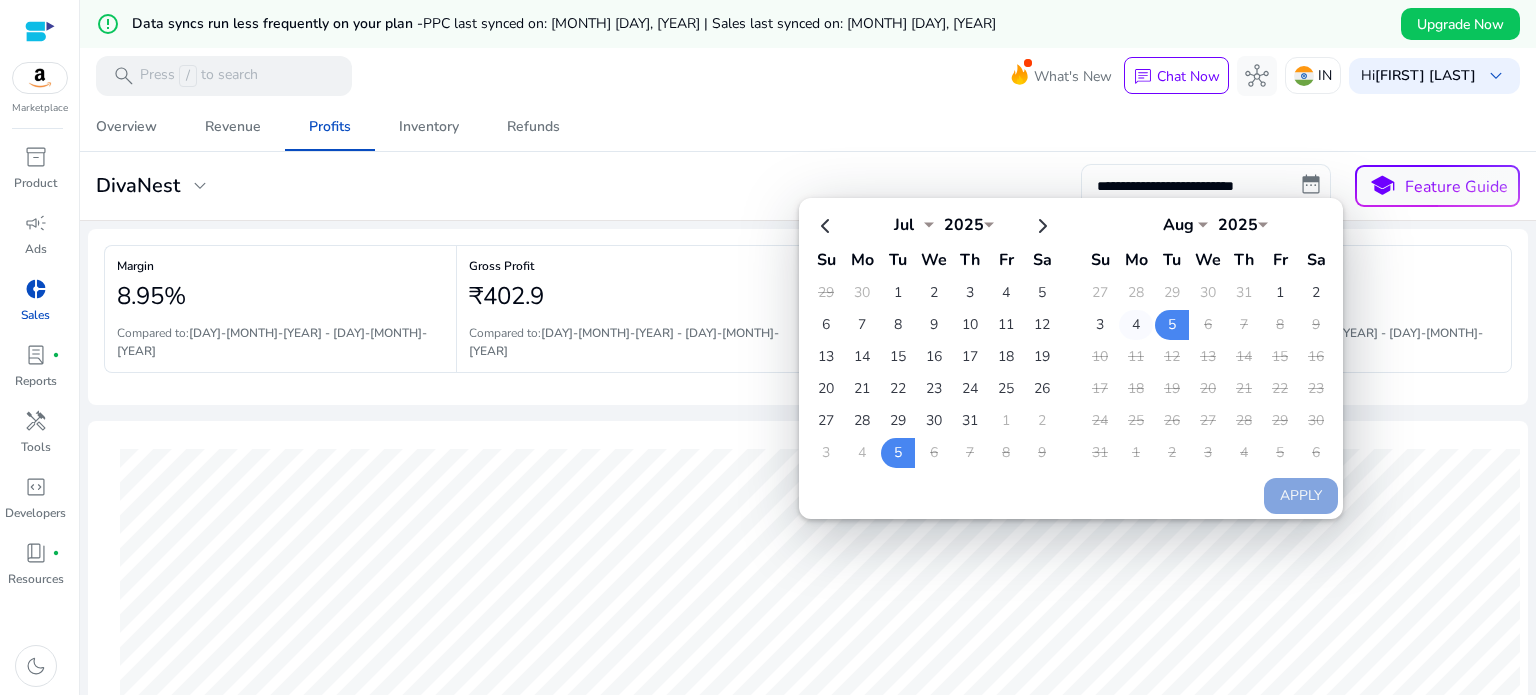 click on "4" 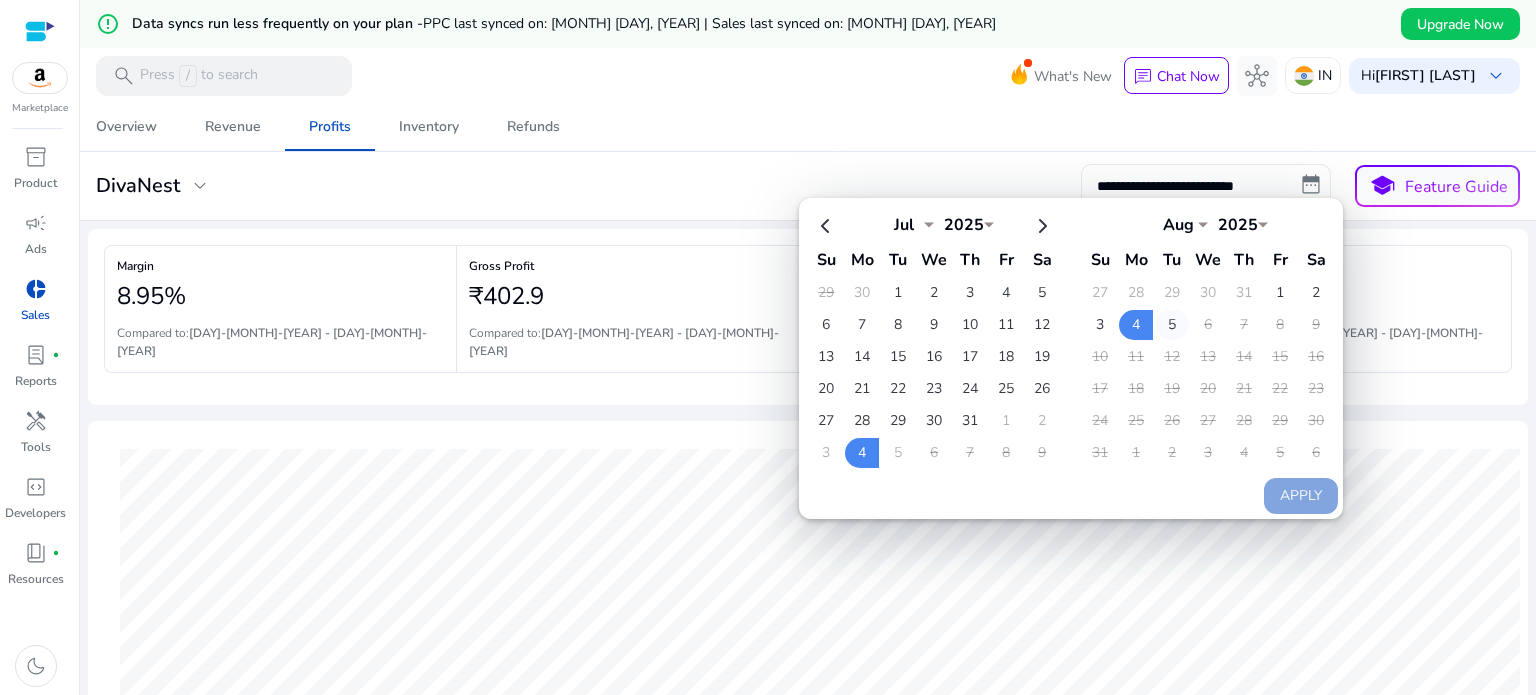 click on "5" 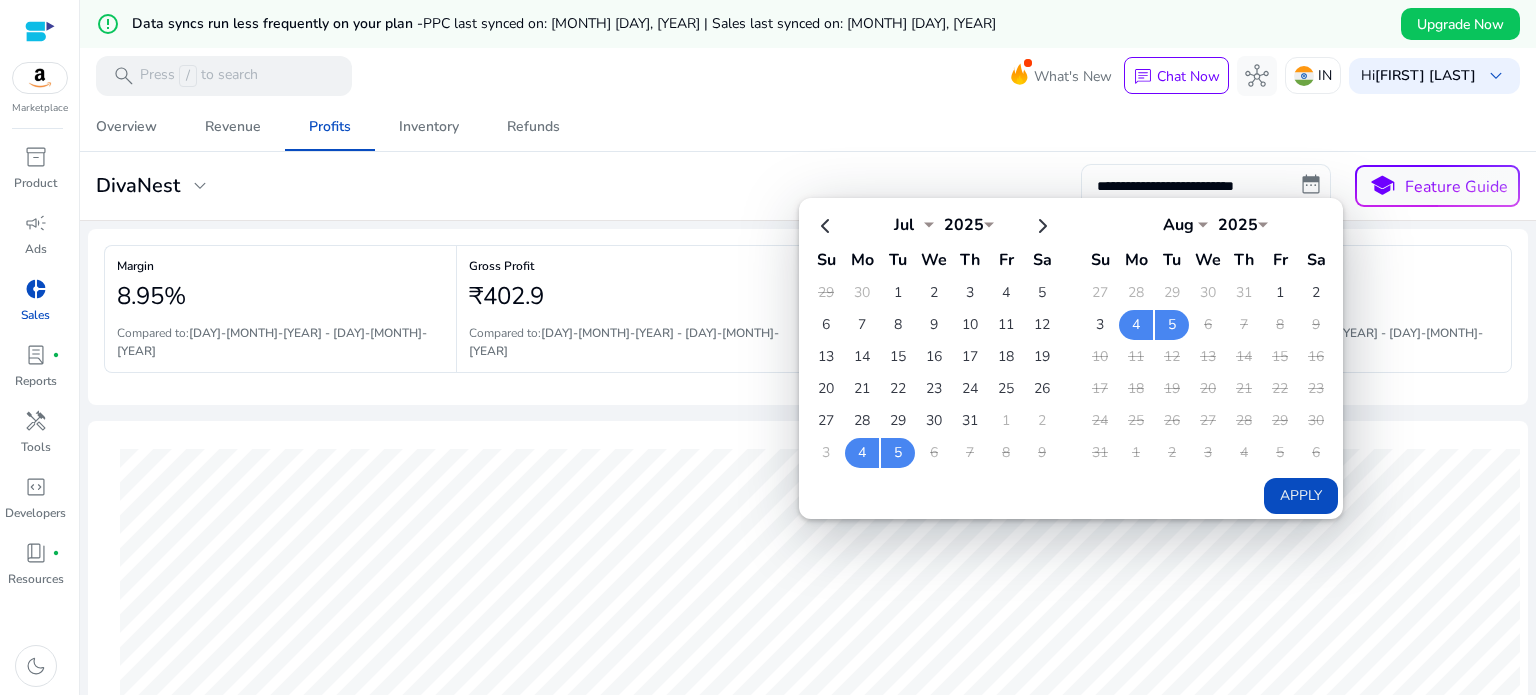 click on "Apply" 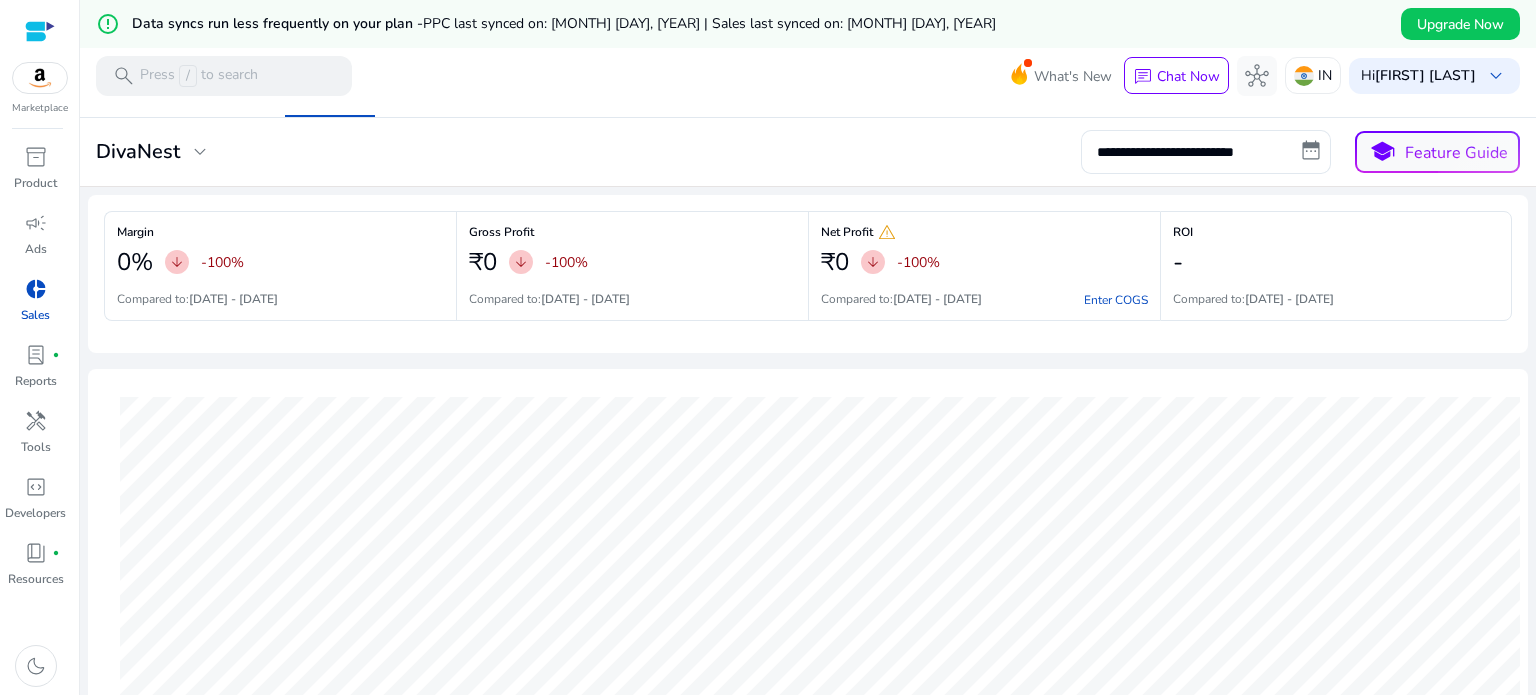 scroll, scrollTop: 0, scrollLeft: 0, axis: both 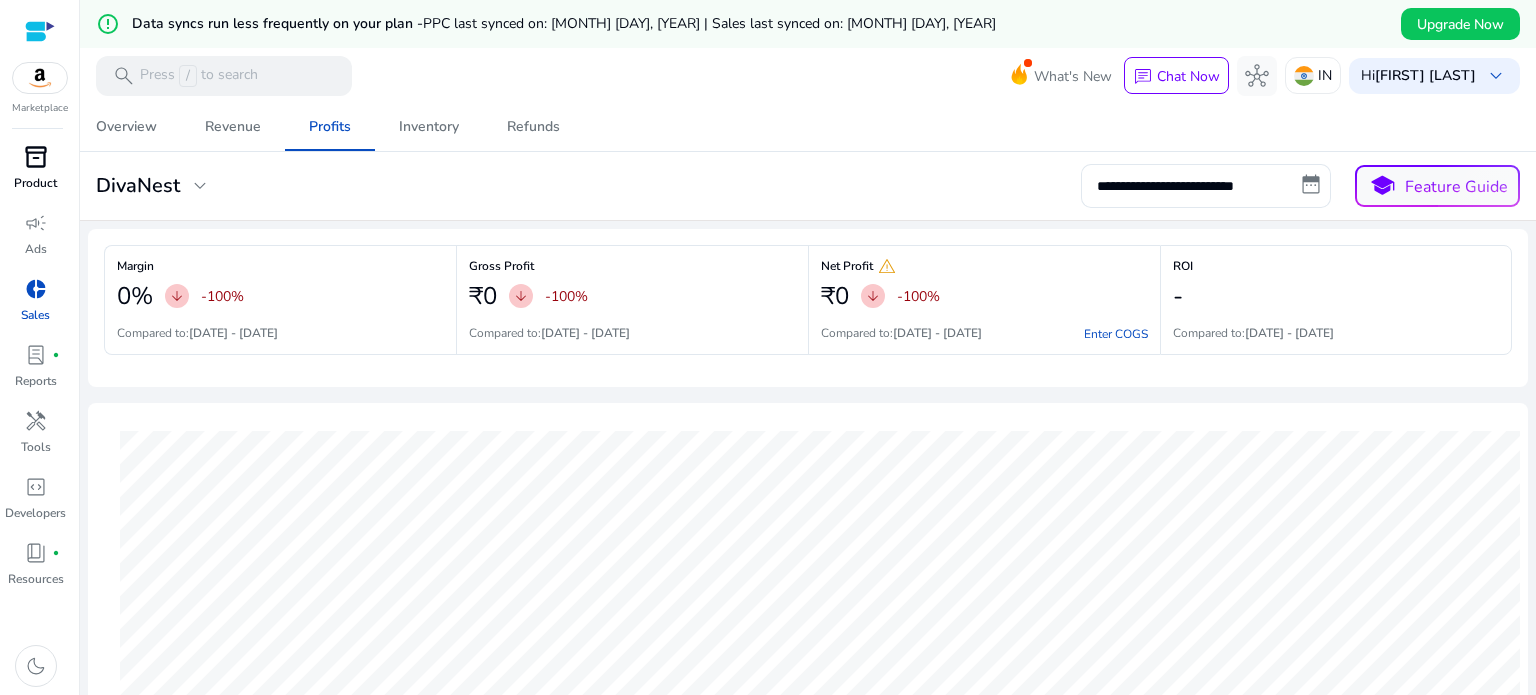 click on "inventory_2" at bounding box center [36, 157] 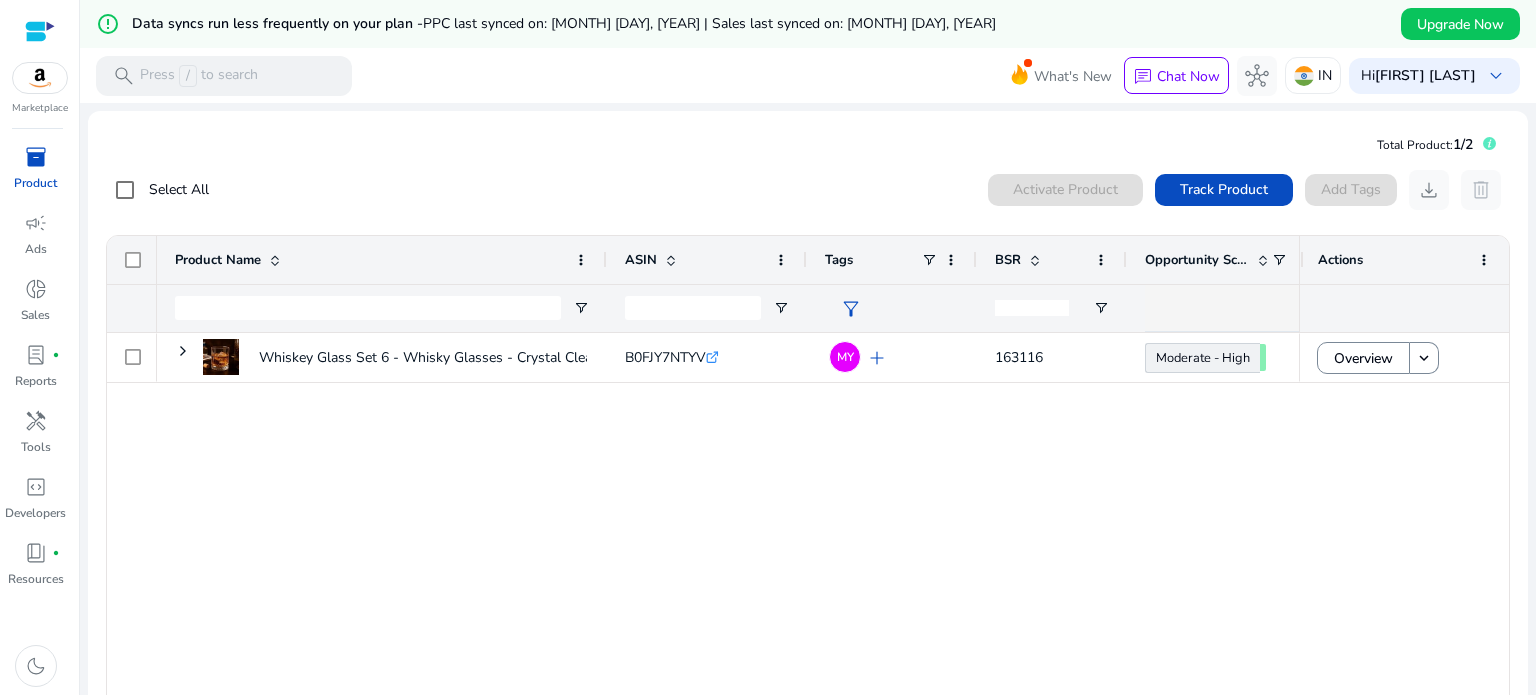 scroll, scrollTop: 0, scrollLeft: 716, axis: horizontal 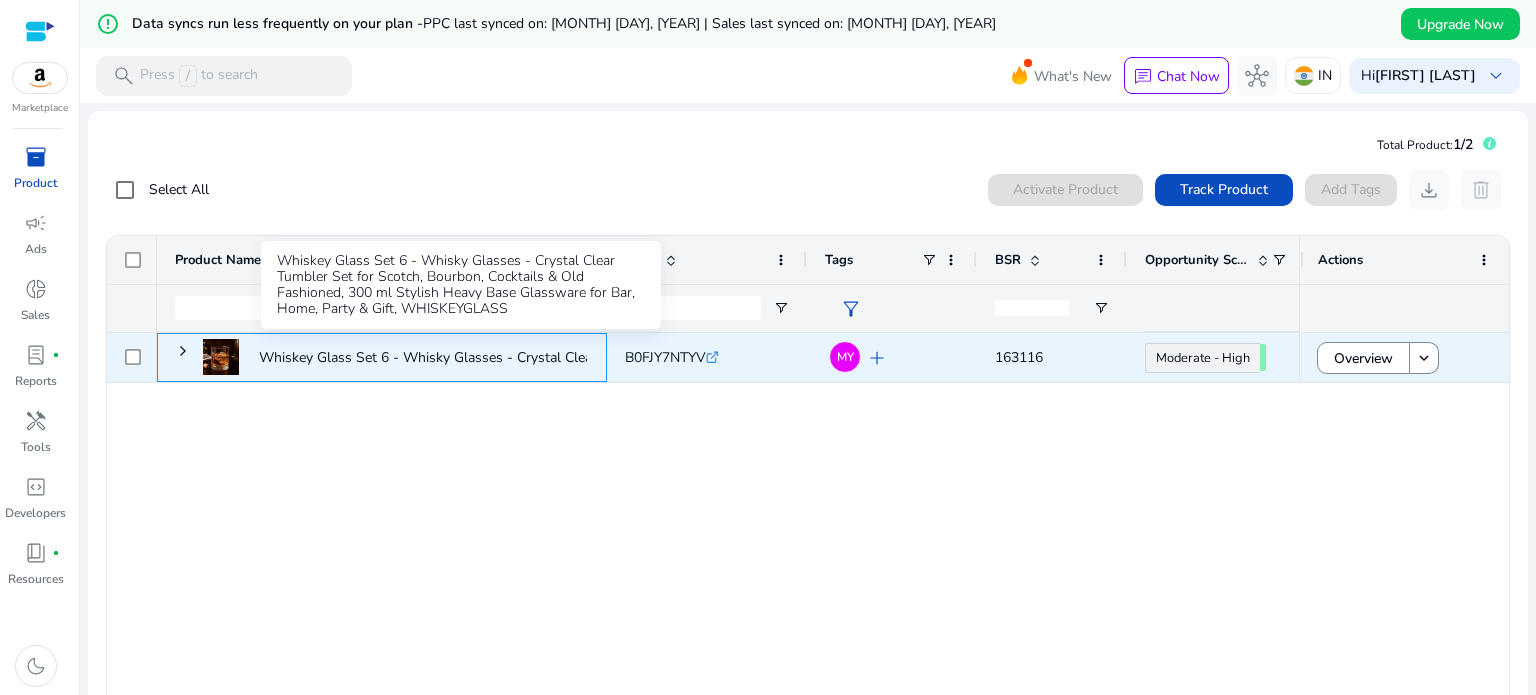 click on "Whiskey Glass Set 6 - Whisky Glasses - Crystal Clear Tumbler..." 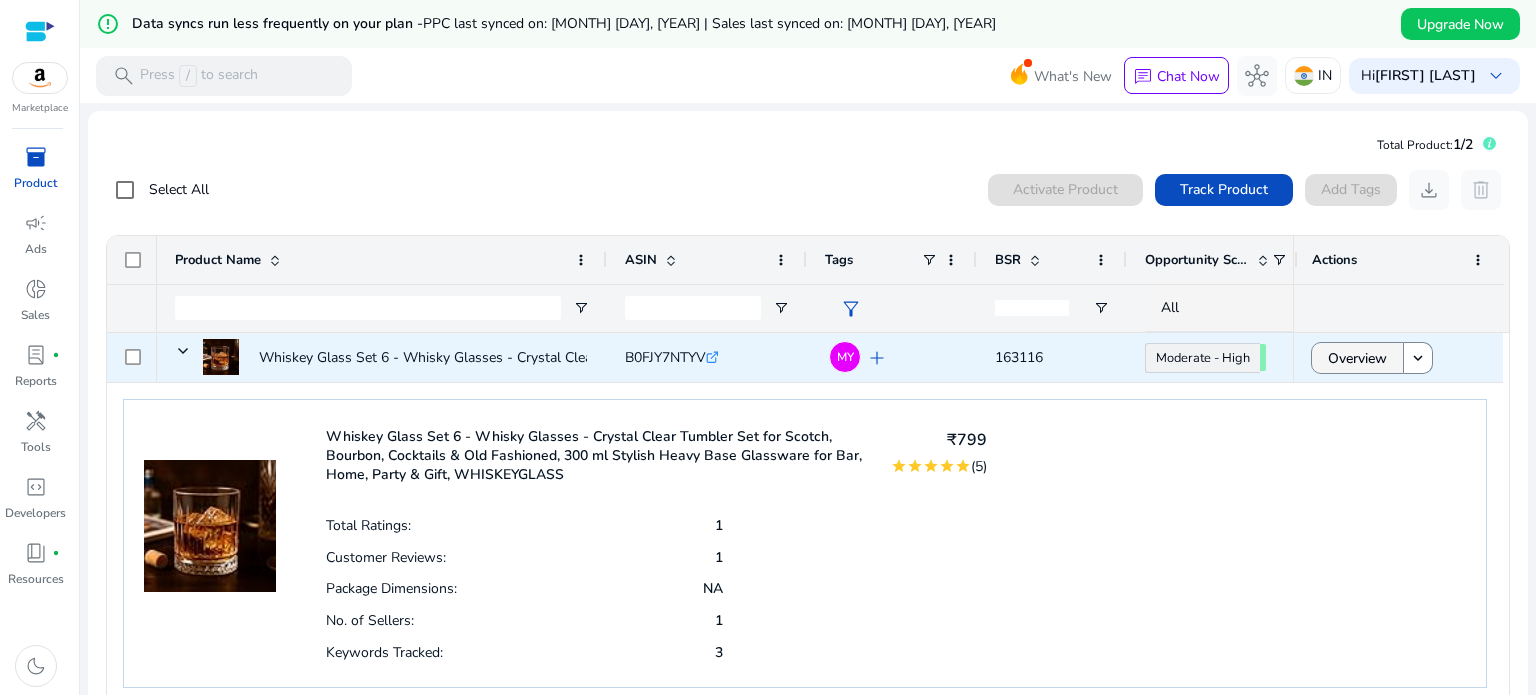 click on "Overview" 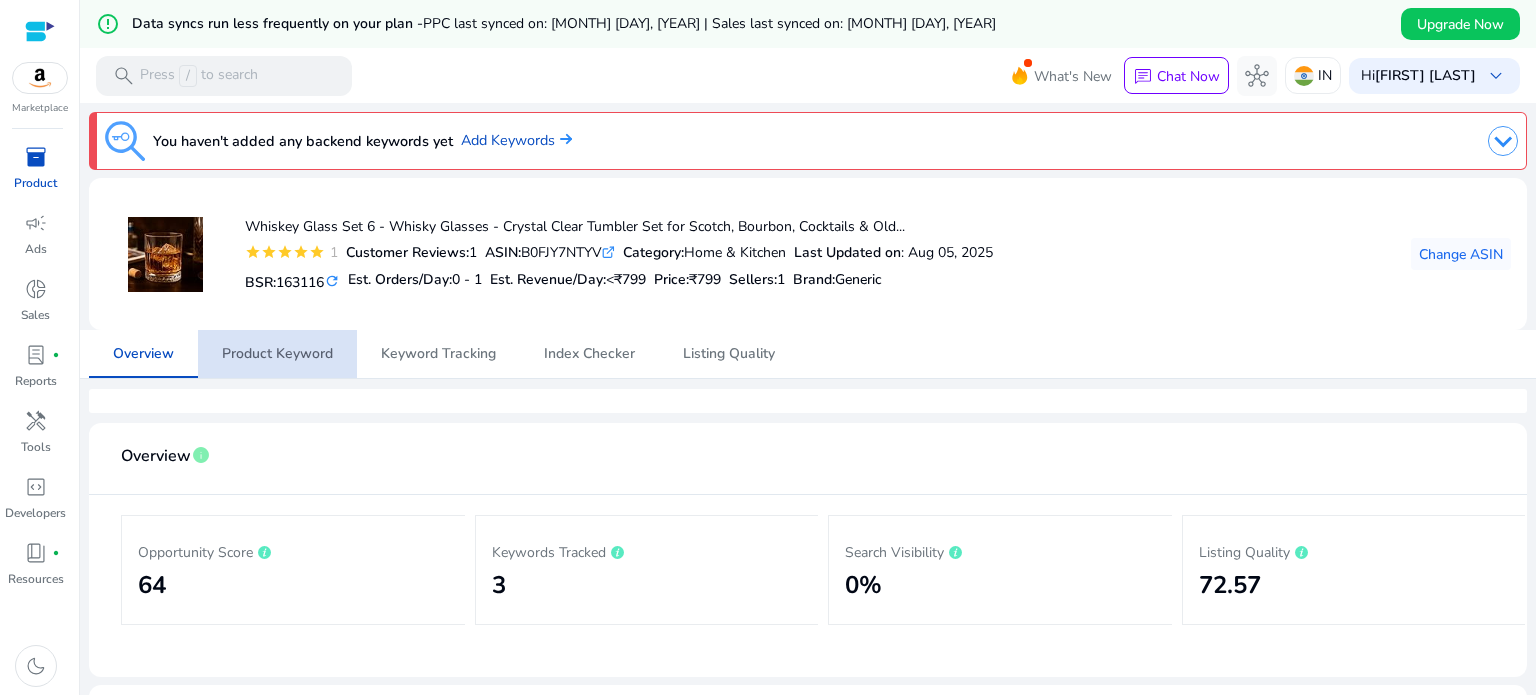 click on "Product Keyword" at bounding box center (277, 354) 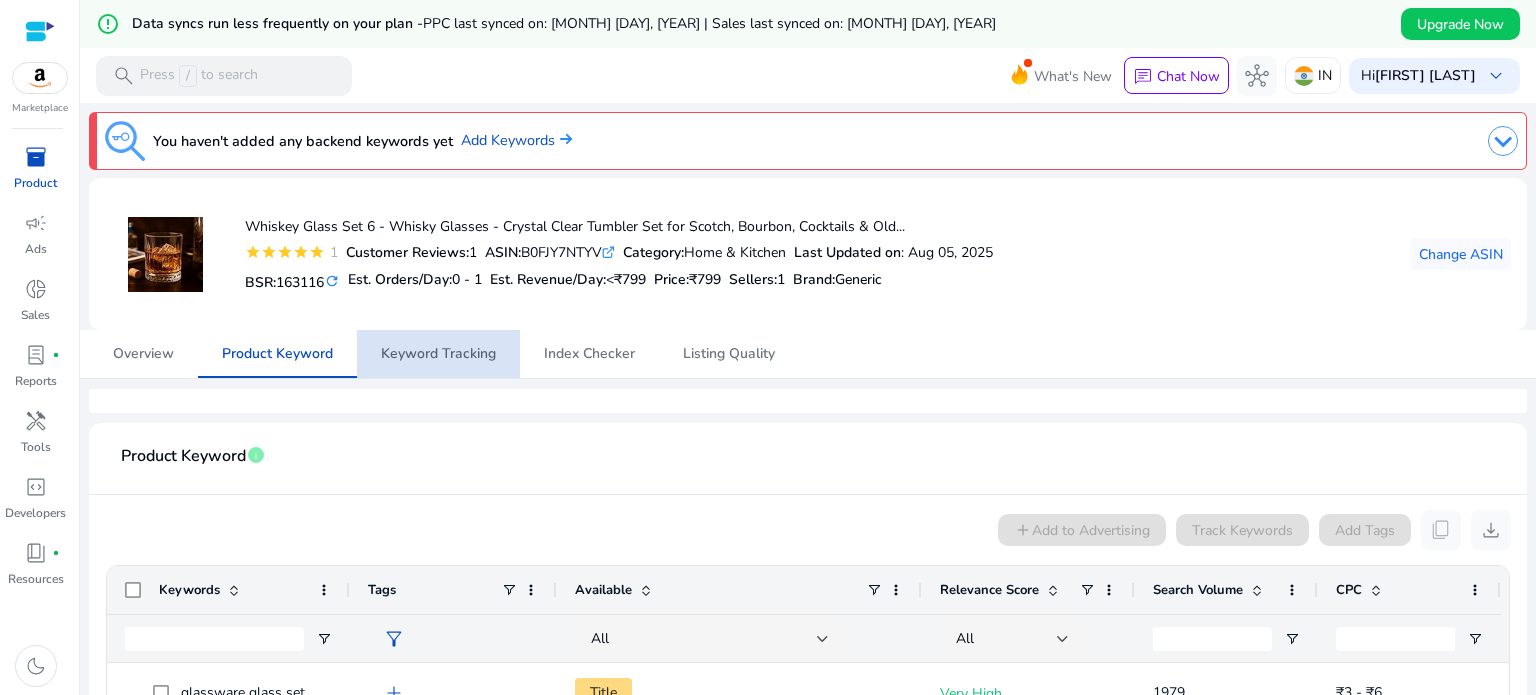 click on "Keyword Tracking" at bounding box center (438, 354) 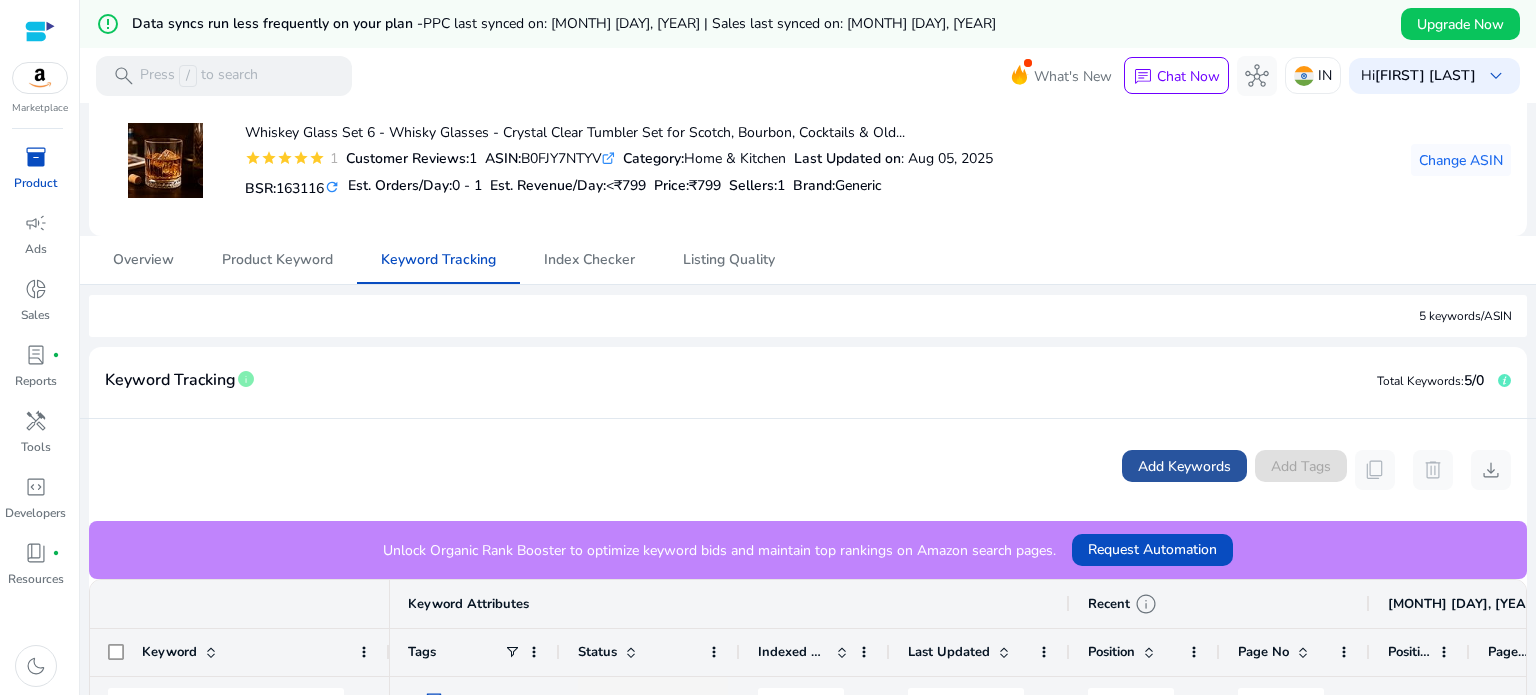 click at bounding box center [1184, 466] 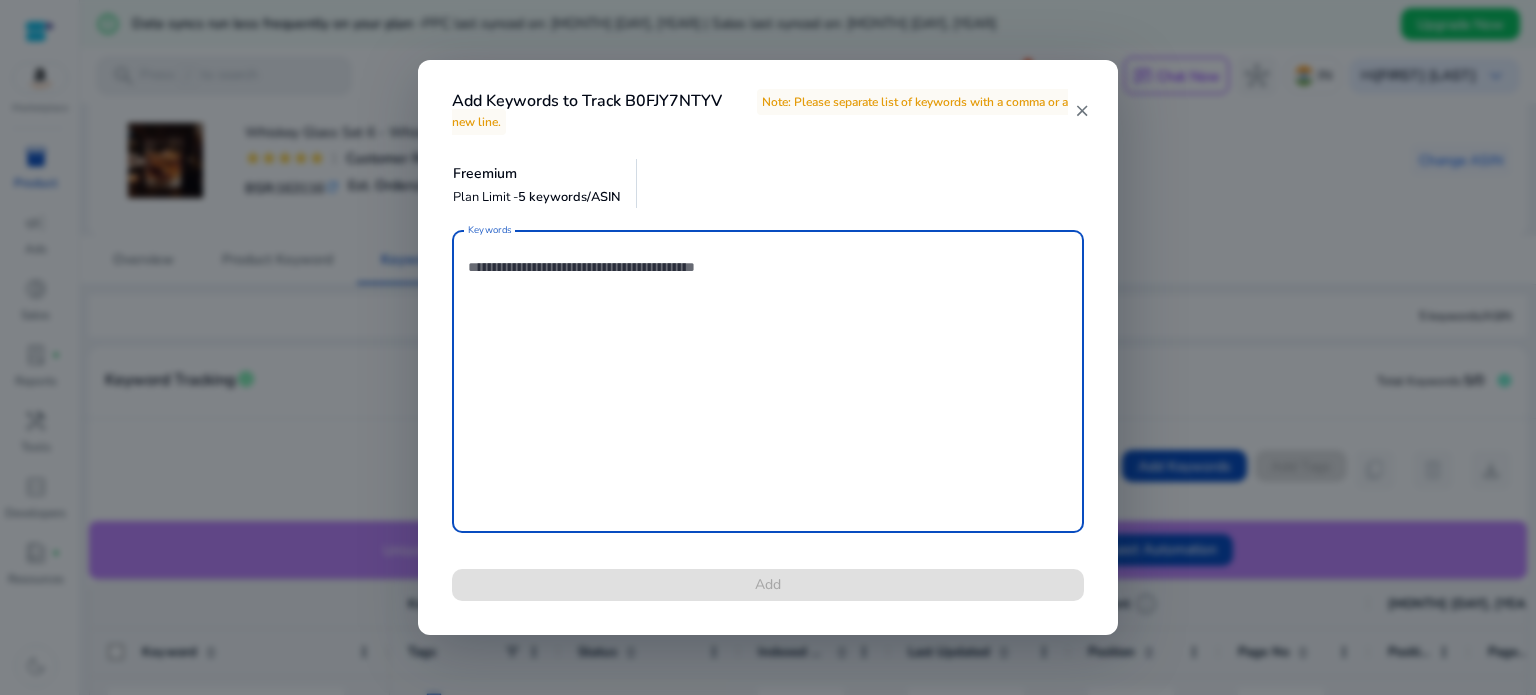 click on "Add Keywords to Track B0FJY7NTYV   Note: Please separate list of keywords with a comma or a new line.  close Freemium  Plan Limit -  5 keywords/ASIN Keywords  Add" at bounding box center (768, 347) 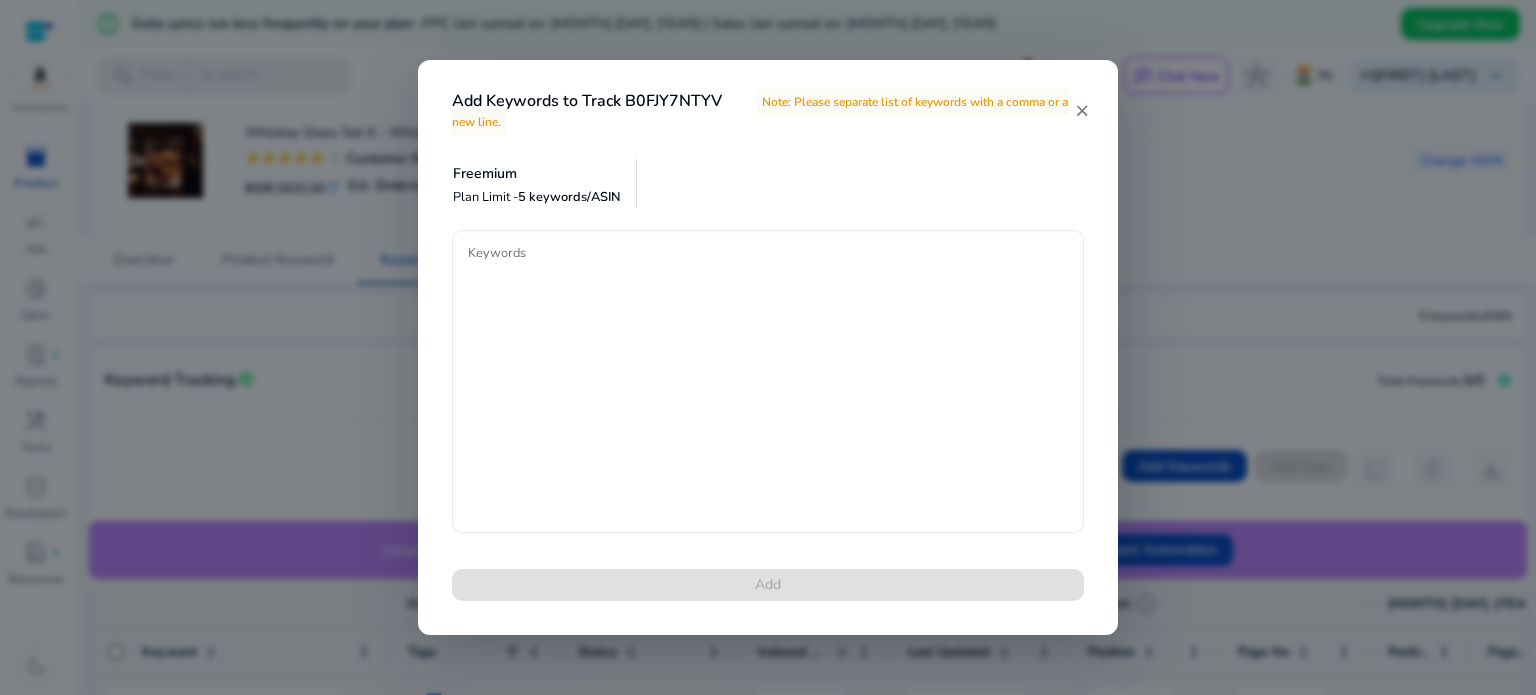 click at bounding box center (768, 381) 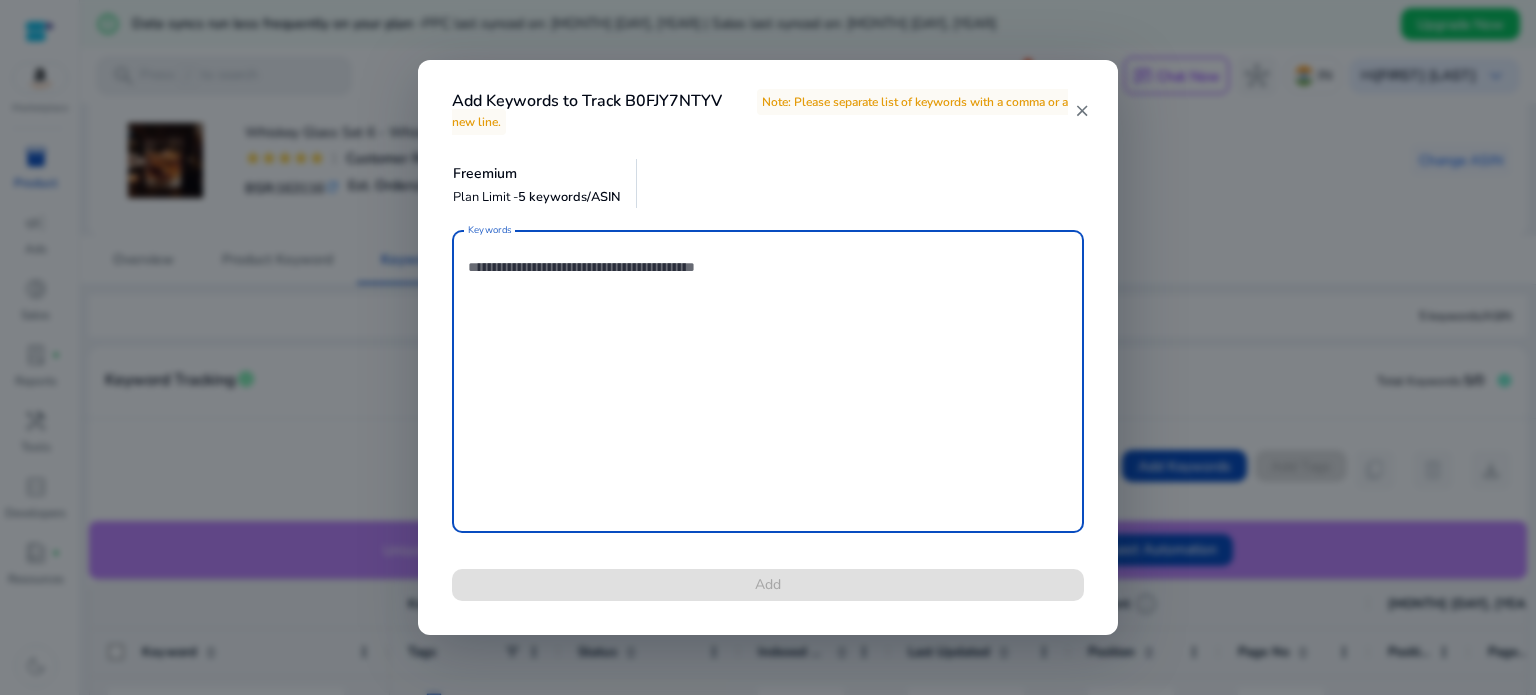 click on "Keywords" at bounding box center (768, 381) 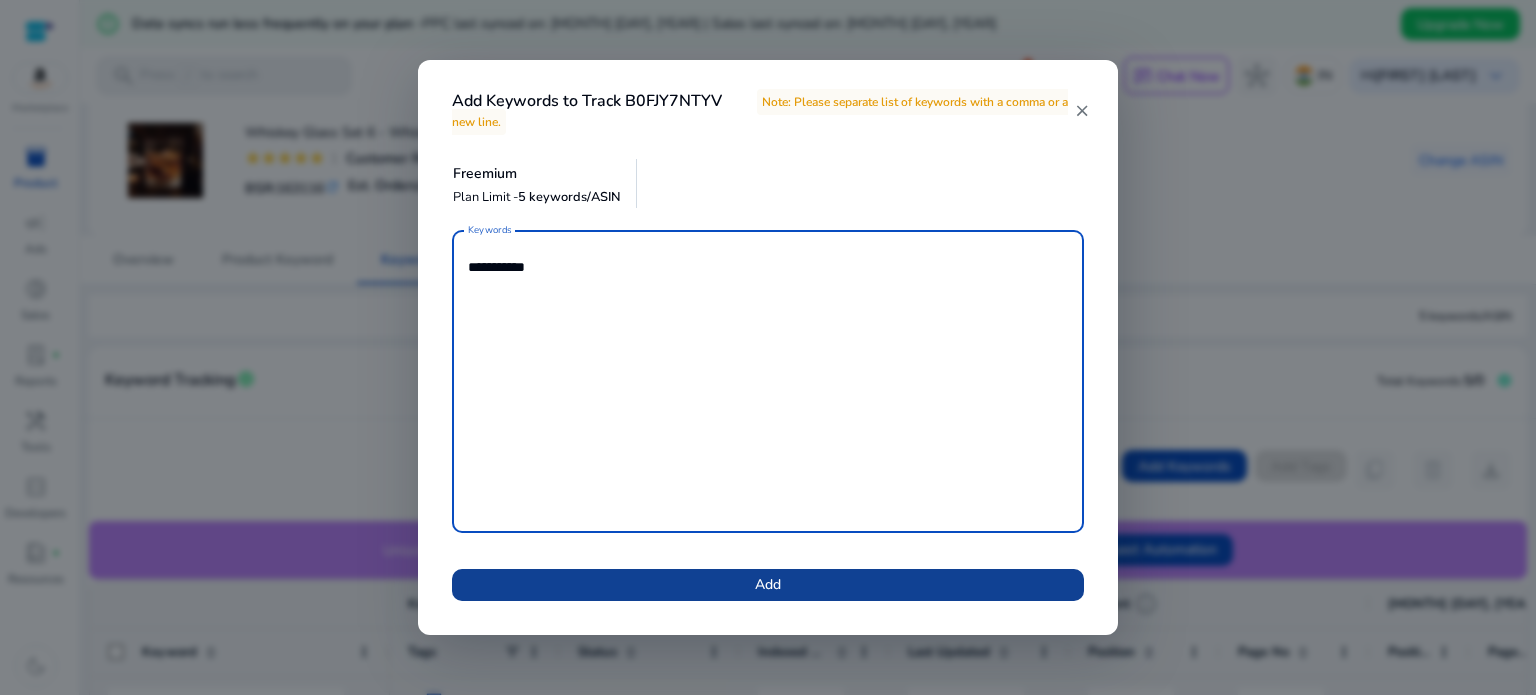 type on "**********" 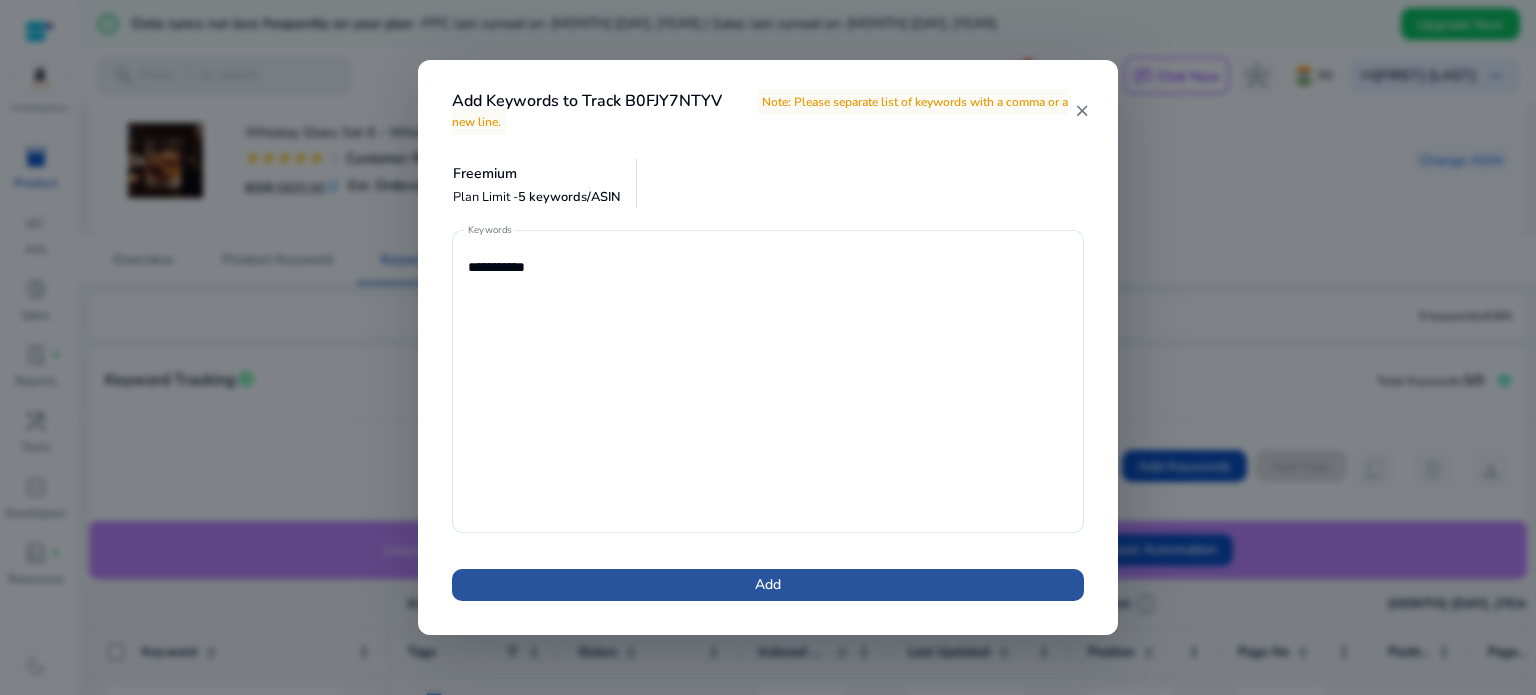 click at bounding box center [768, 585] 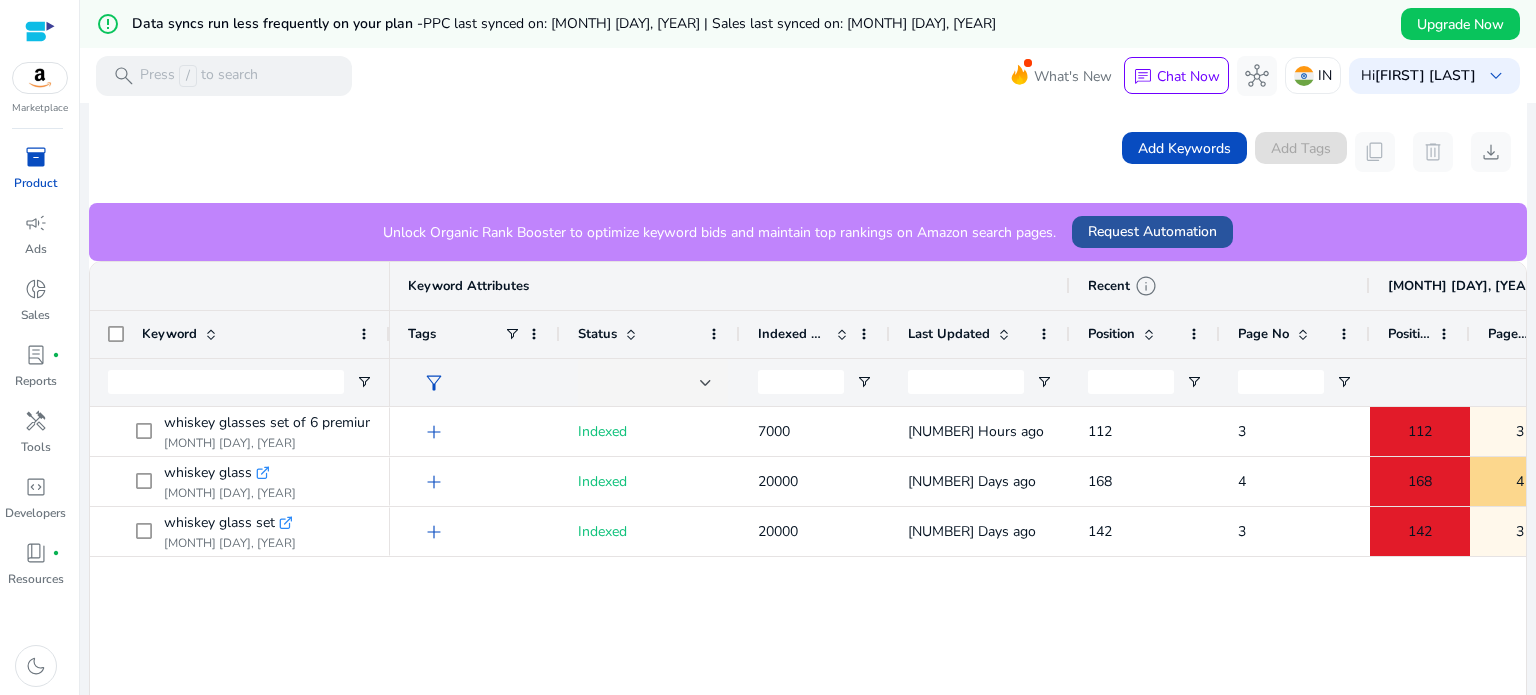 click on "Request Automation" at bounding box center [1152, 231] 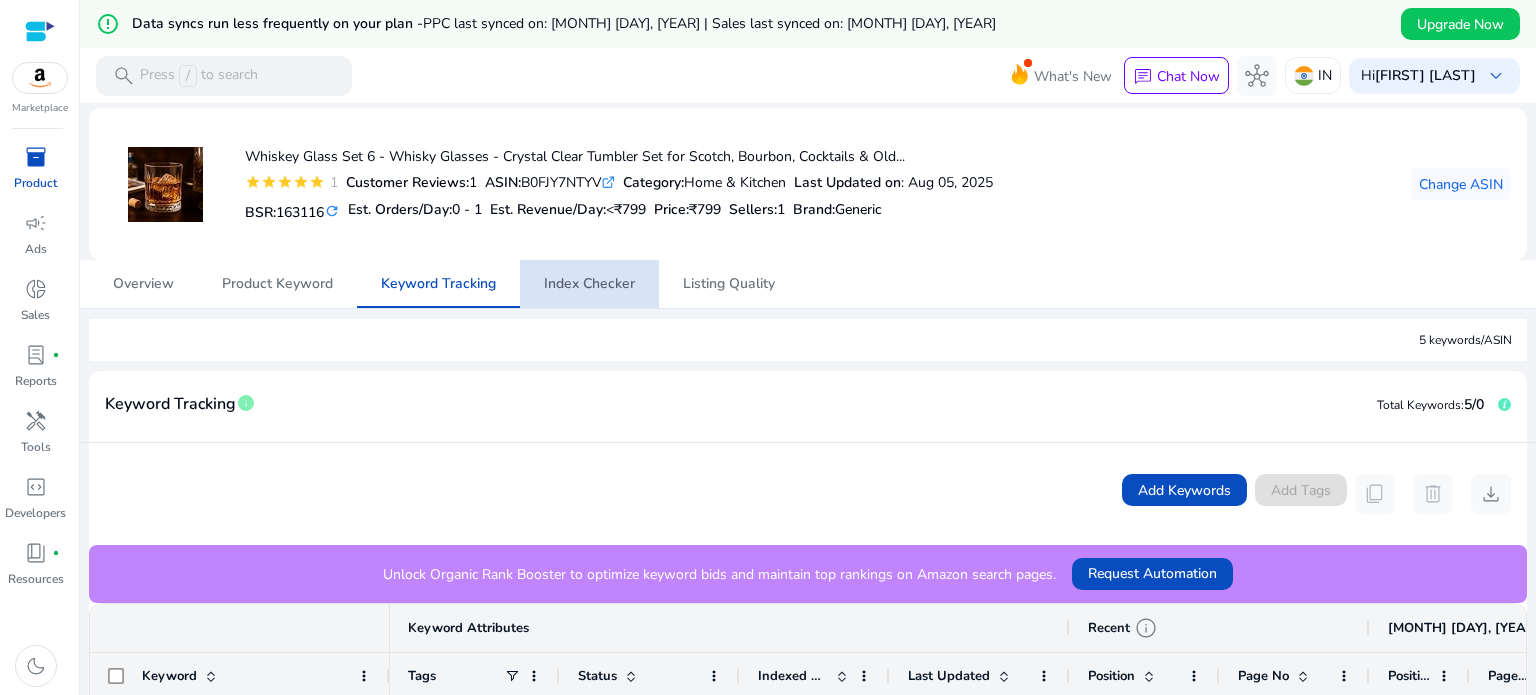 click on "Index Checker" at bounding box center [589, 284] 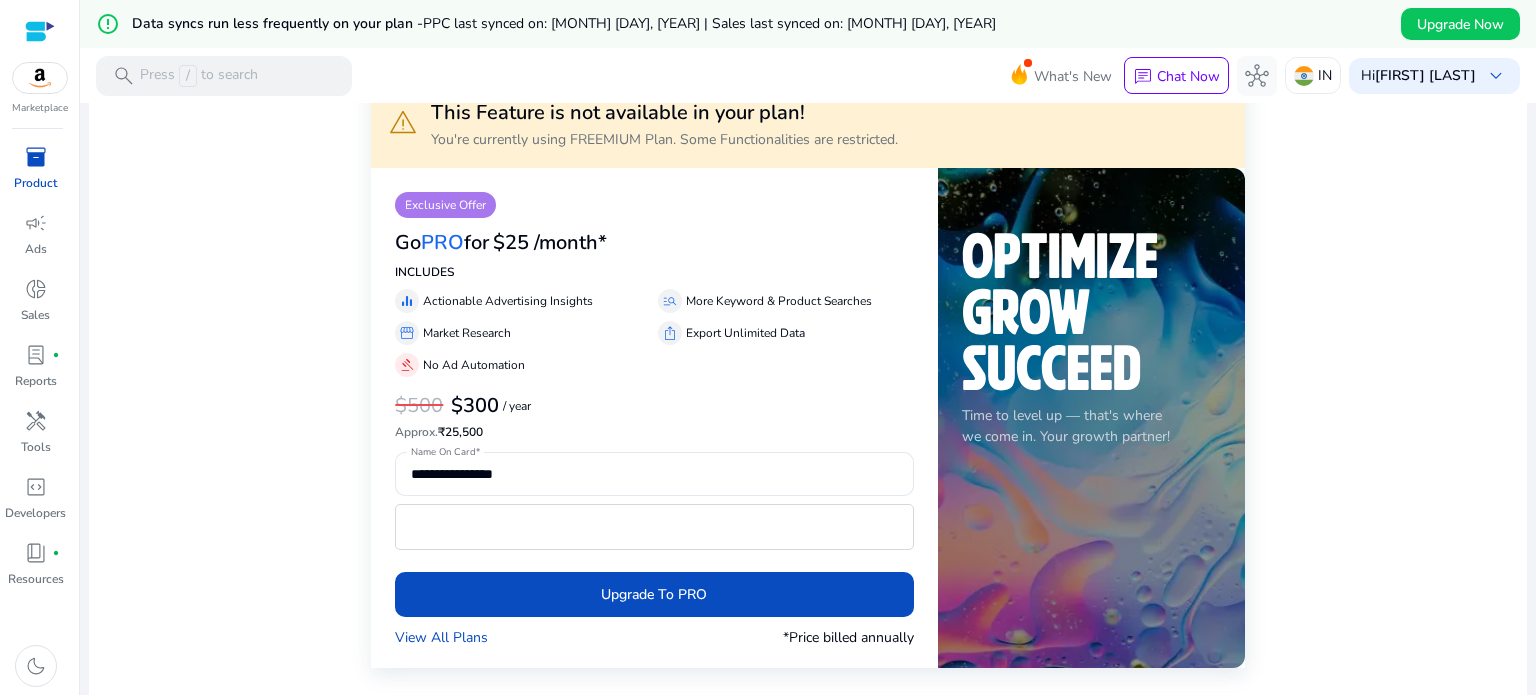 click on "INCLUDES" 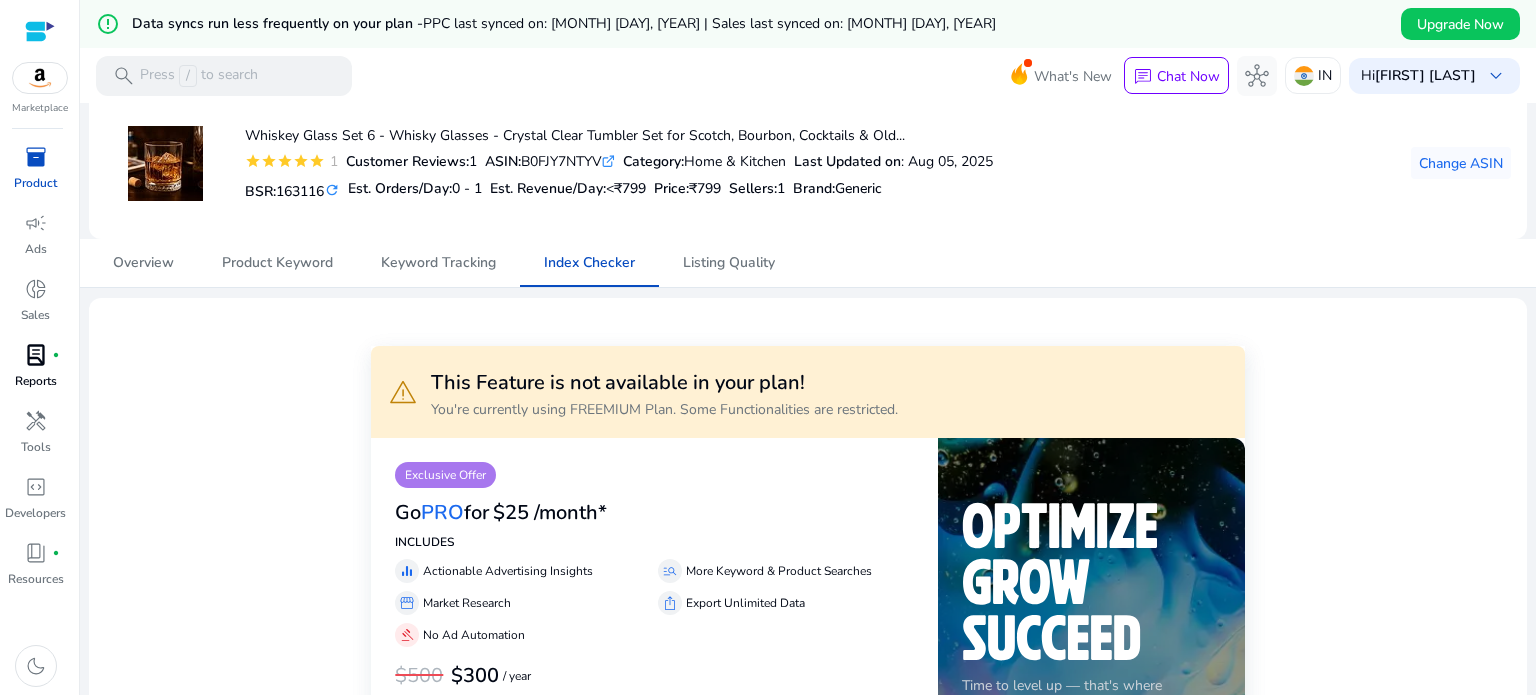 click on "lab_profile   fiber_manual_record" at bounding box center [36, 355] 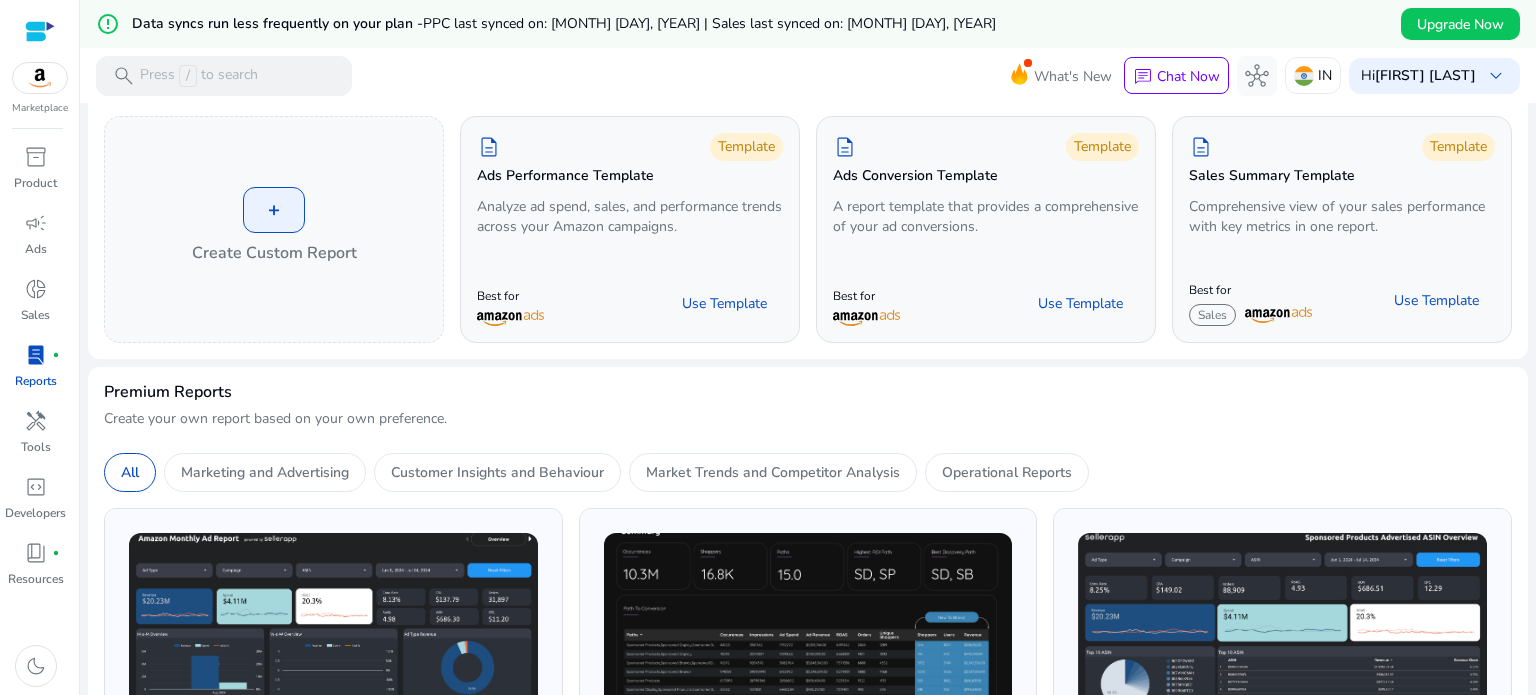 scroll, scrollTop: 0, scrollLeft: 0, axis: both 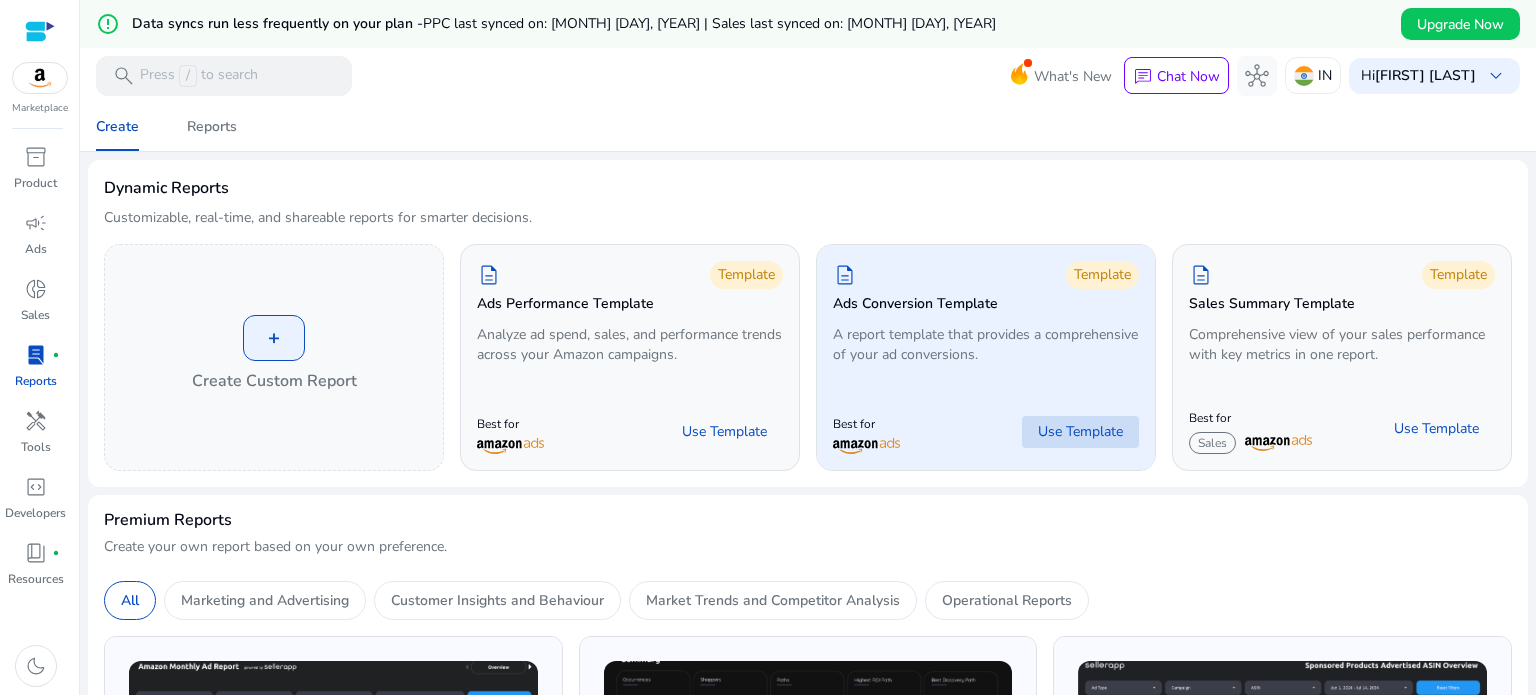 click 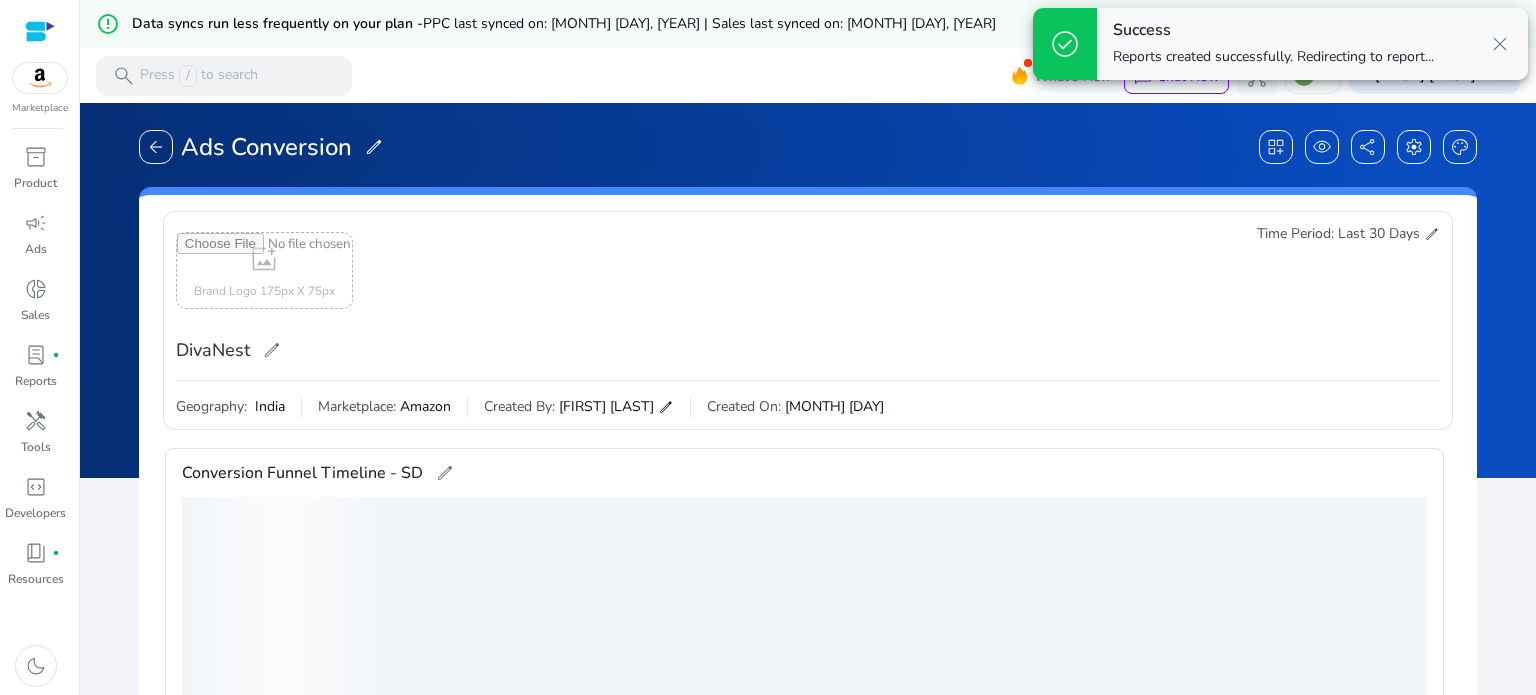scroll, scrollTop: 436, scrollLeft: 0, axis: vertical 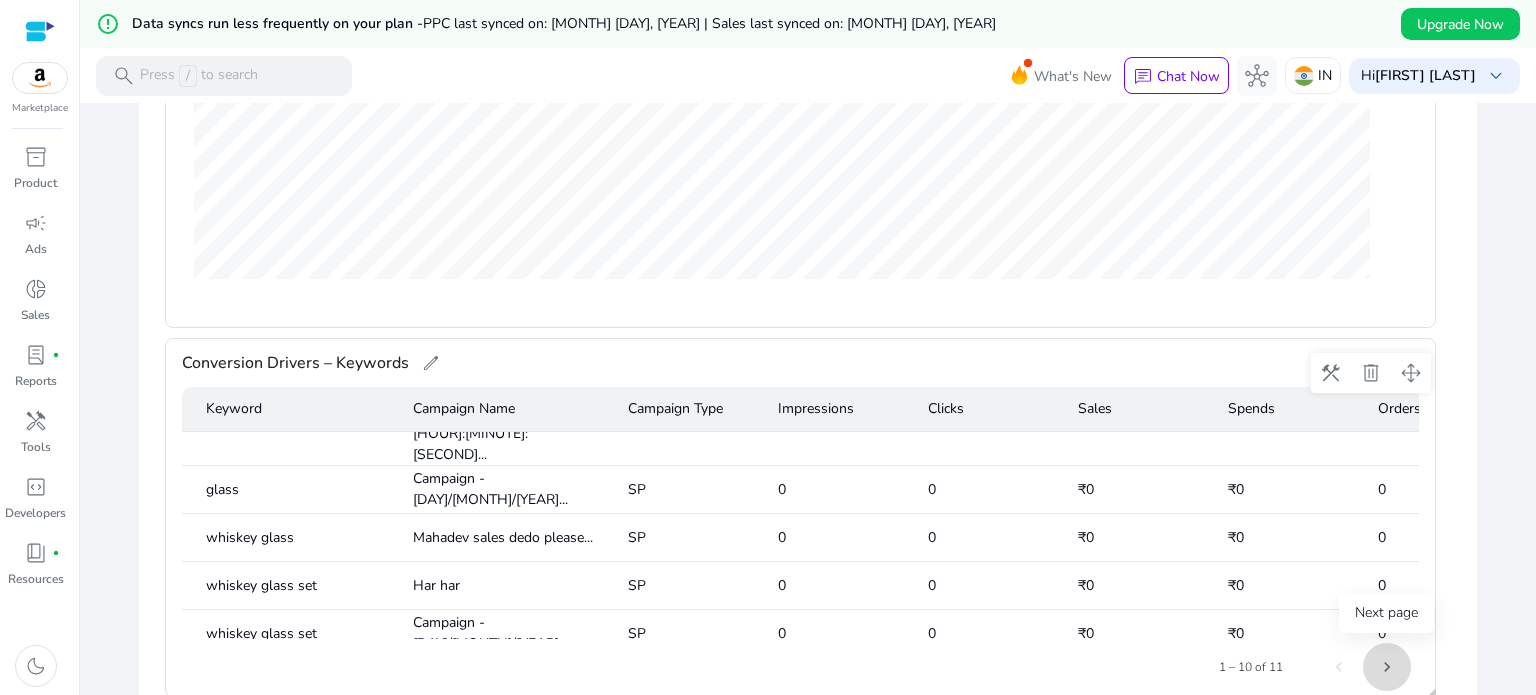 click 